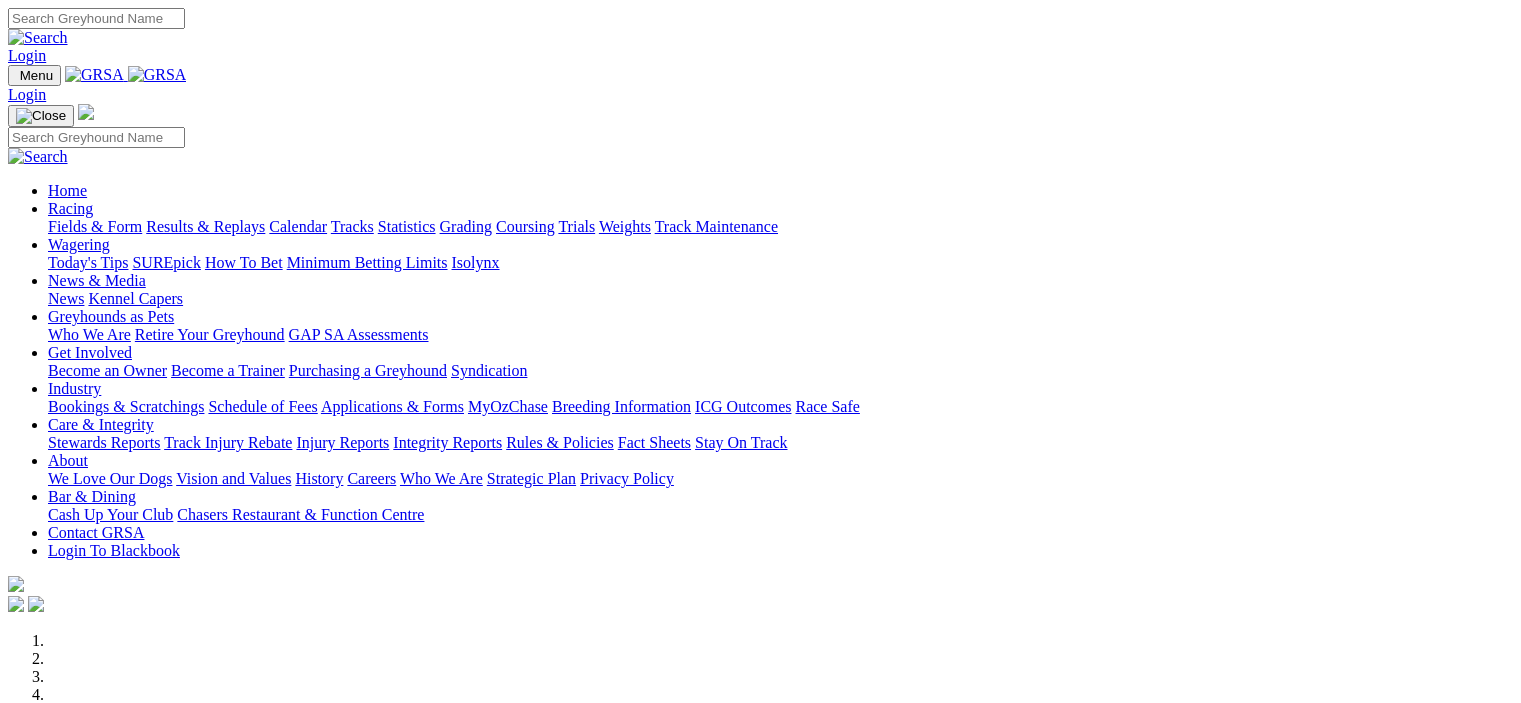 scroll, scrollTop: 0, scrollLeft: 0, axis: both 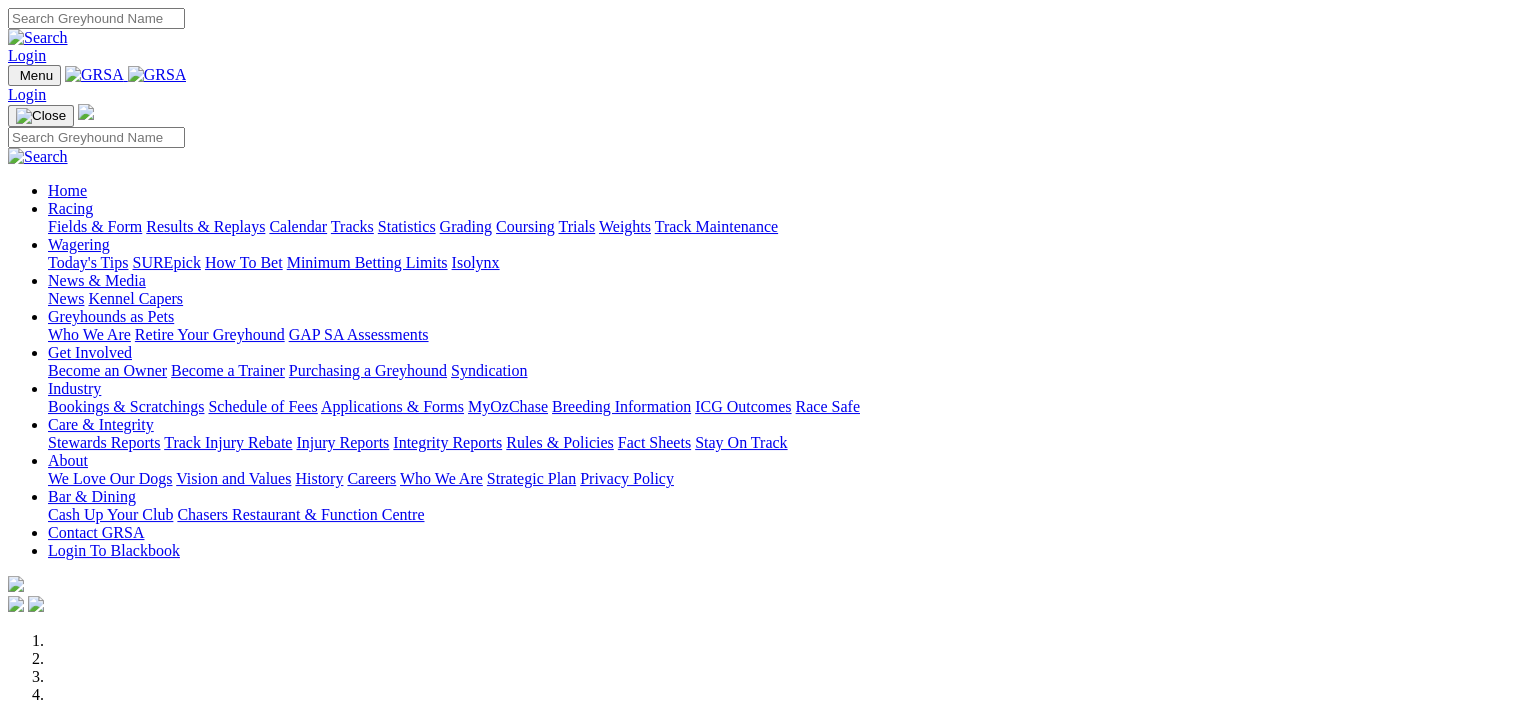 click on "Results & Replays" at bounding box center (205, 226) 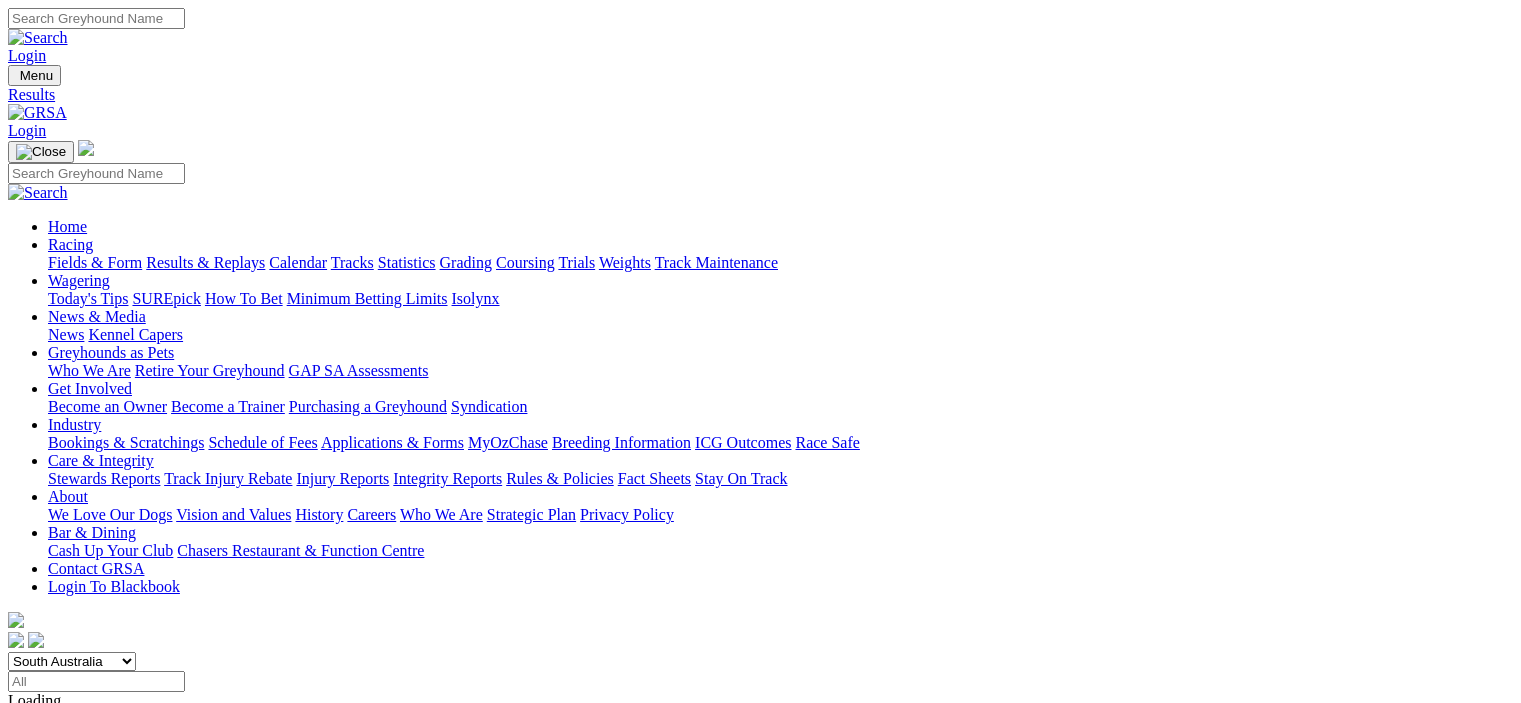 scroll, scrollTop: 0, scrollLeft: 0, axis: both 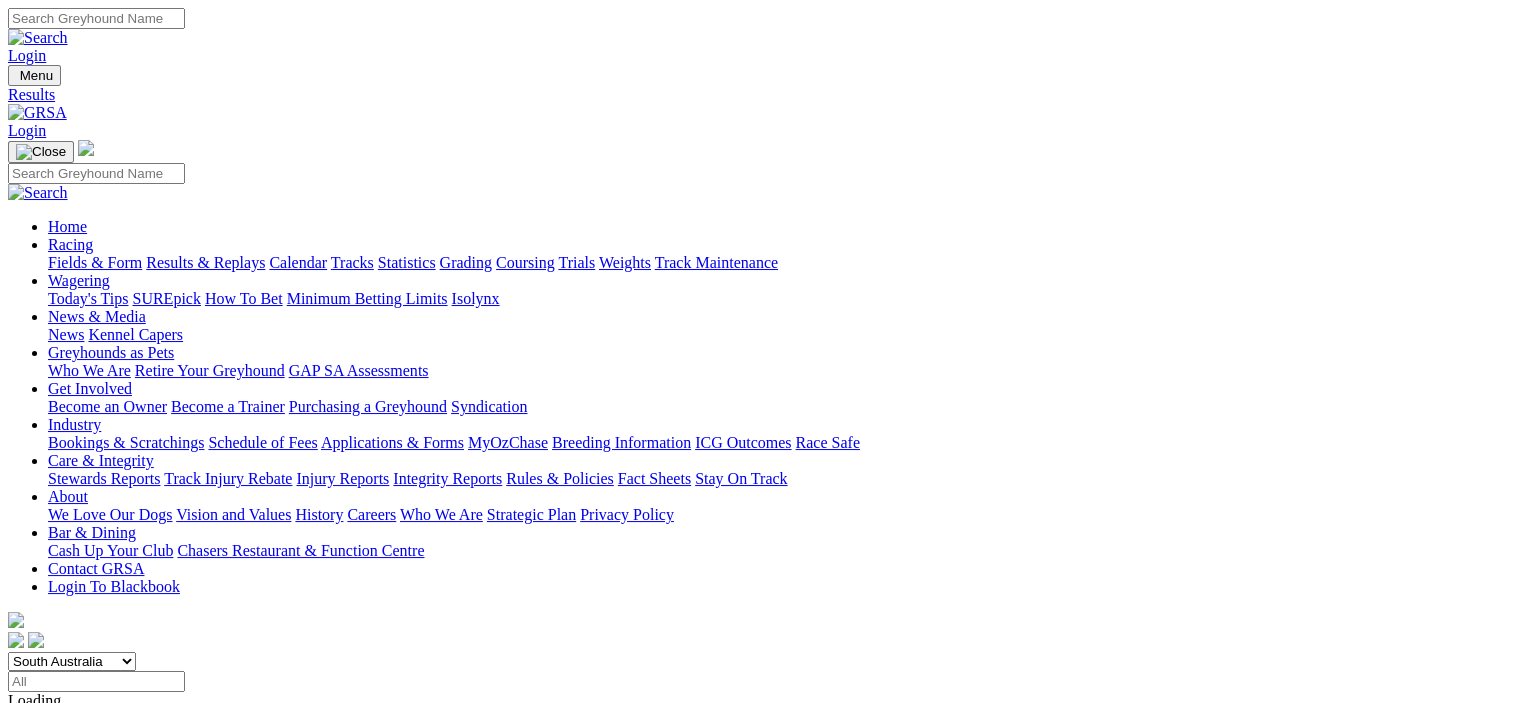 click on "South Australia
New South Wales
Northern Territory
Queensland
Tasmania
Victoria
Western Australia" at bounding box center [72, 661] 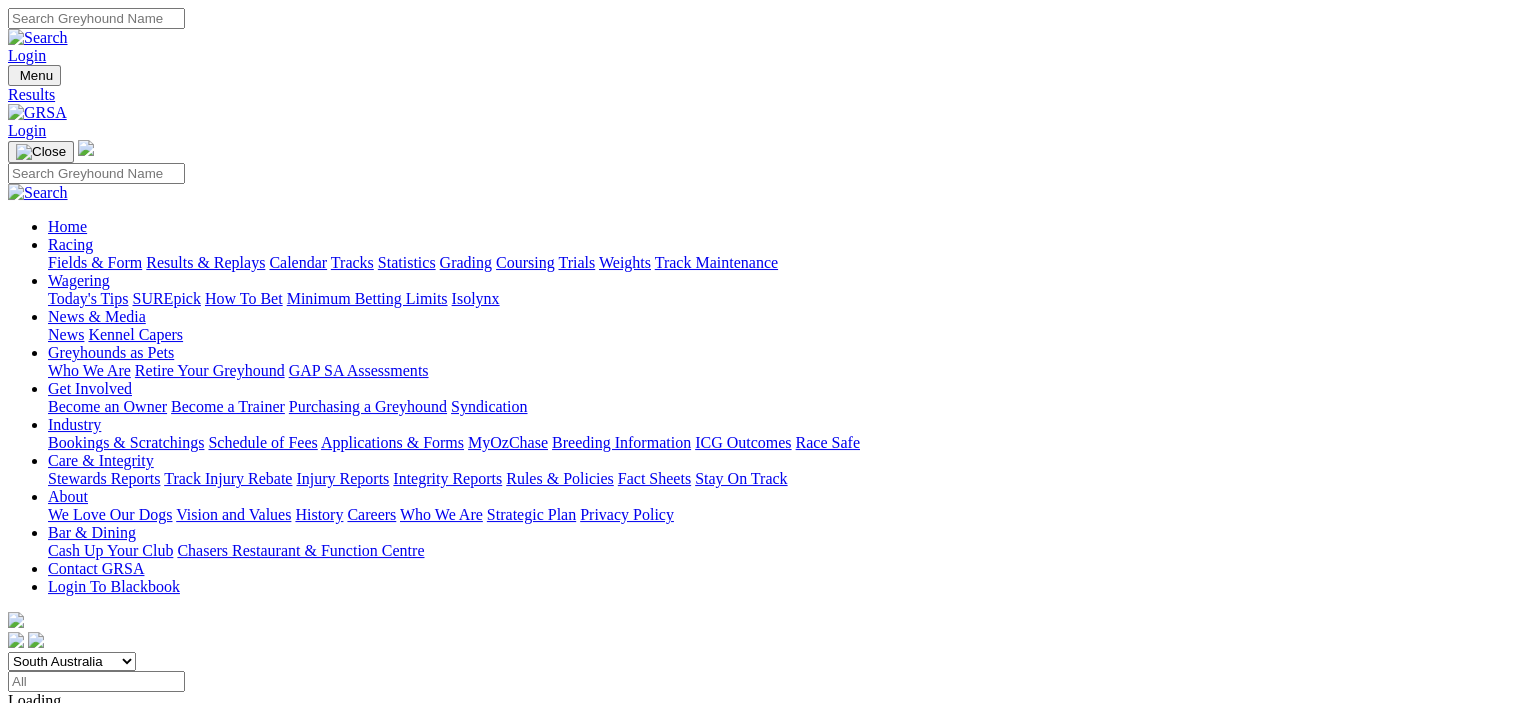 select on "WA" 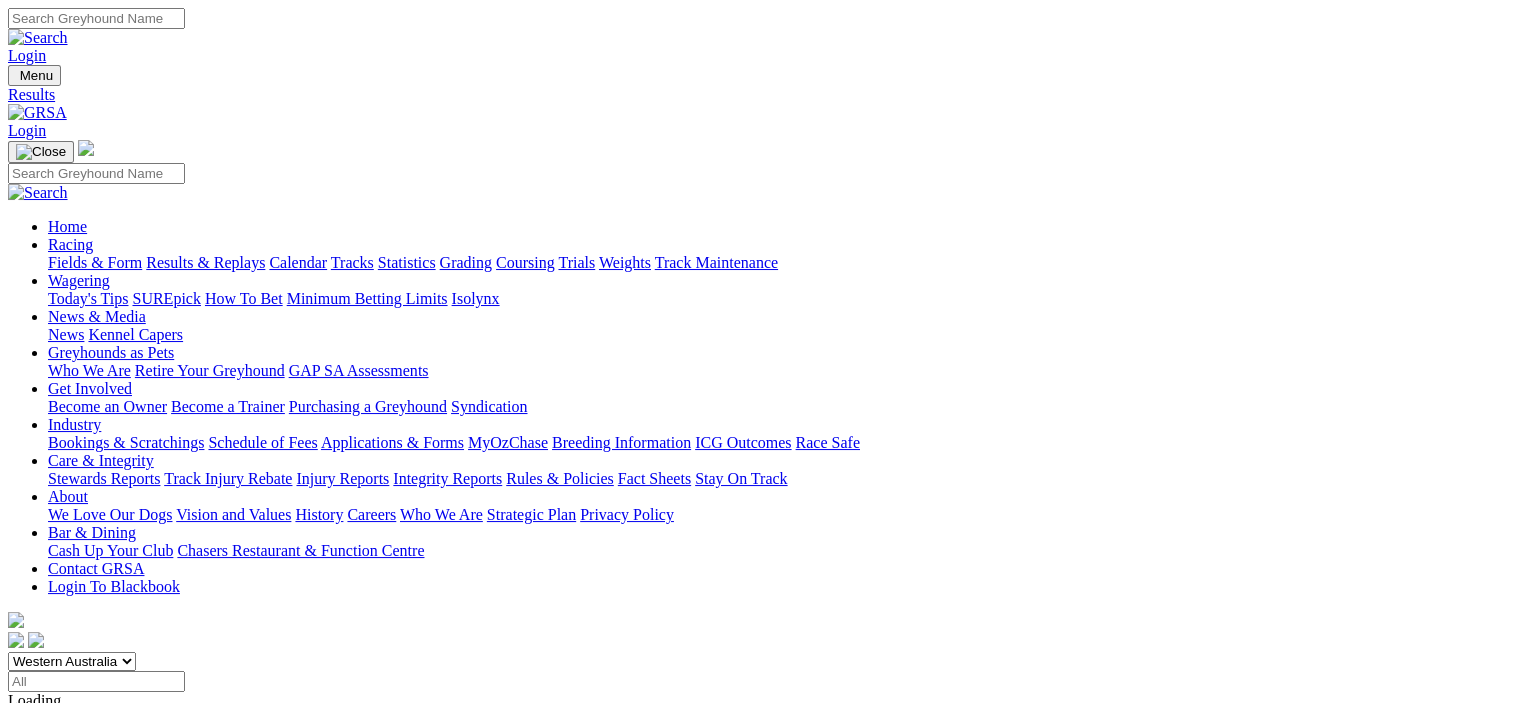 click on "South Australia
New South Wales
Northern Territory
Queensland
Tasmania
Victoria
Western Australia" at bounding box center (72, 661) 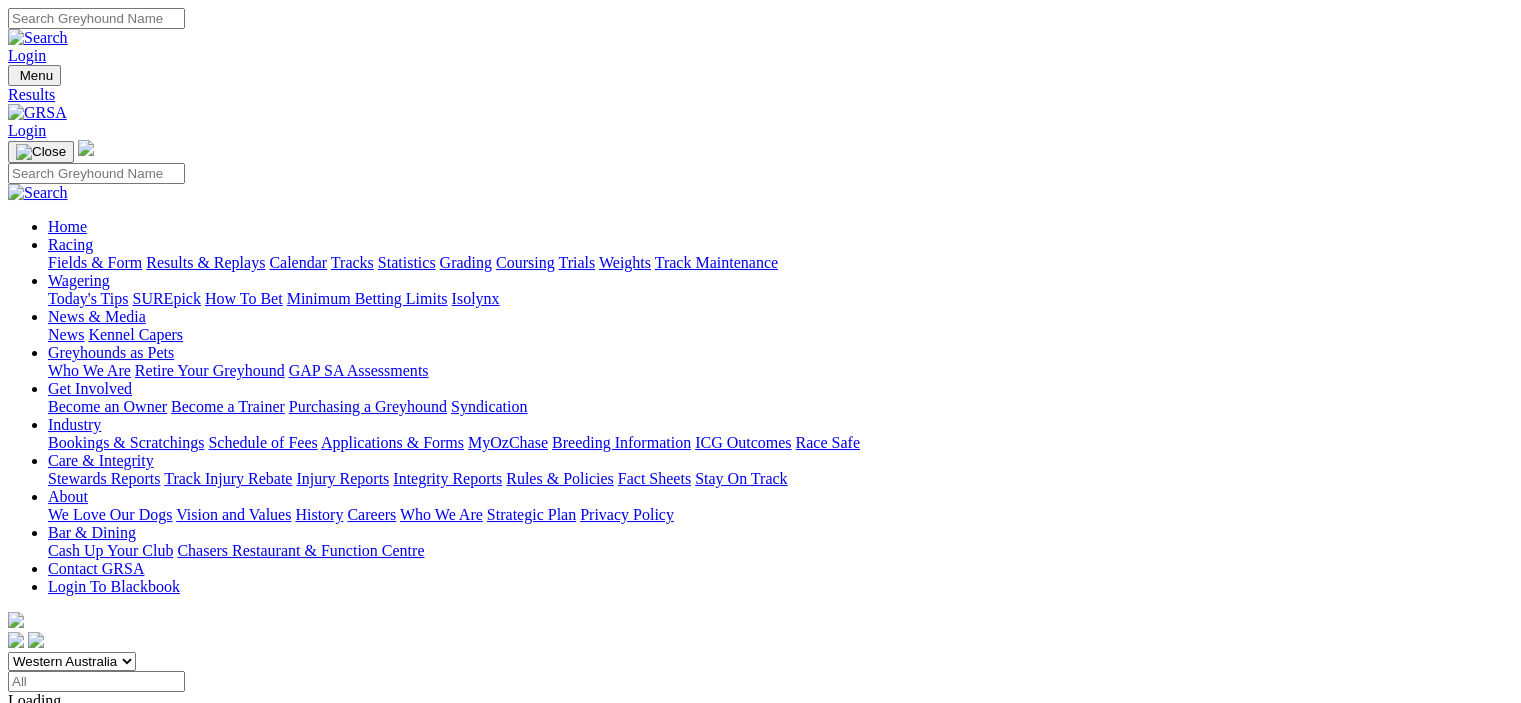 click on "Mandurah" at bounding box center (41, 988) 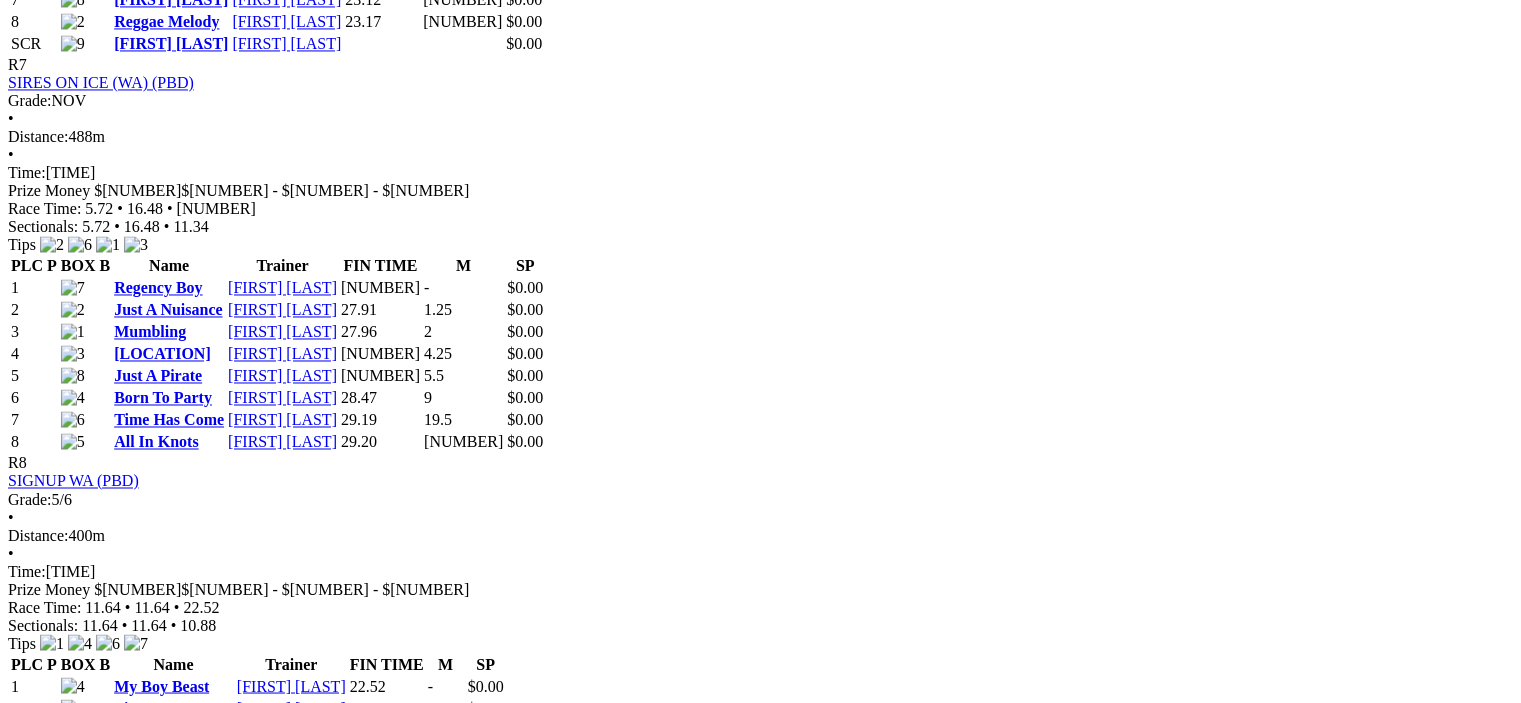 scroll, scrollTop: 3500, scrollLeft: 0, axis: vertical 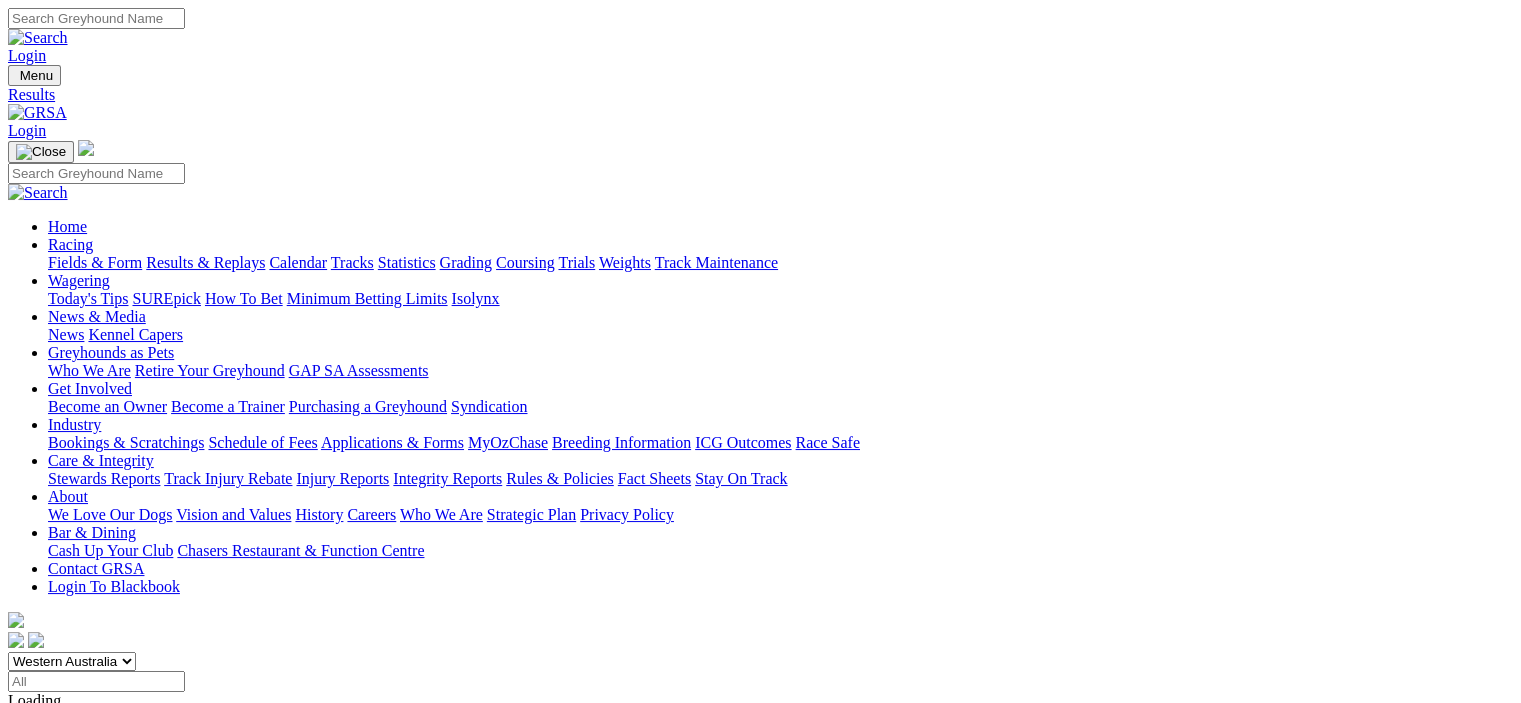 click on "Fields & Form" at bounding box center [95, 262] 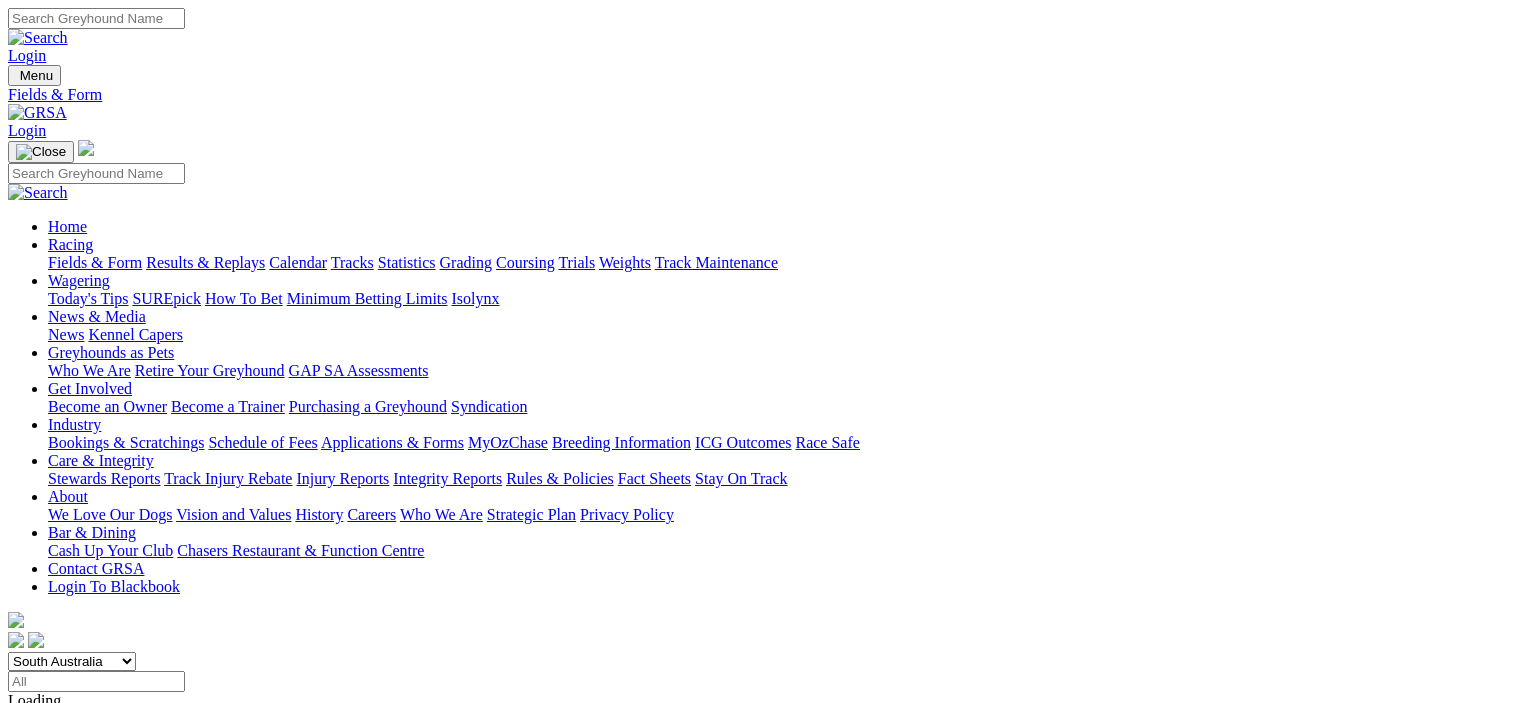 scroll, scrollTop: 0, scrollLeft: 0, axis: both 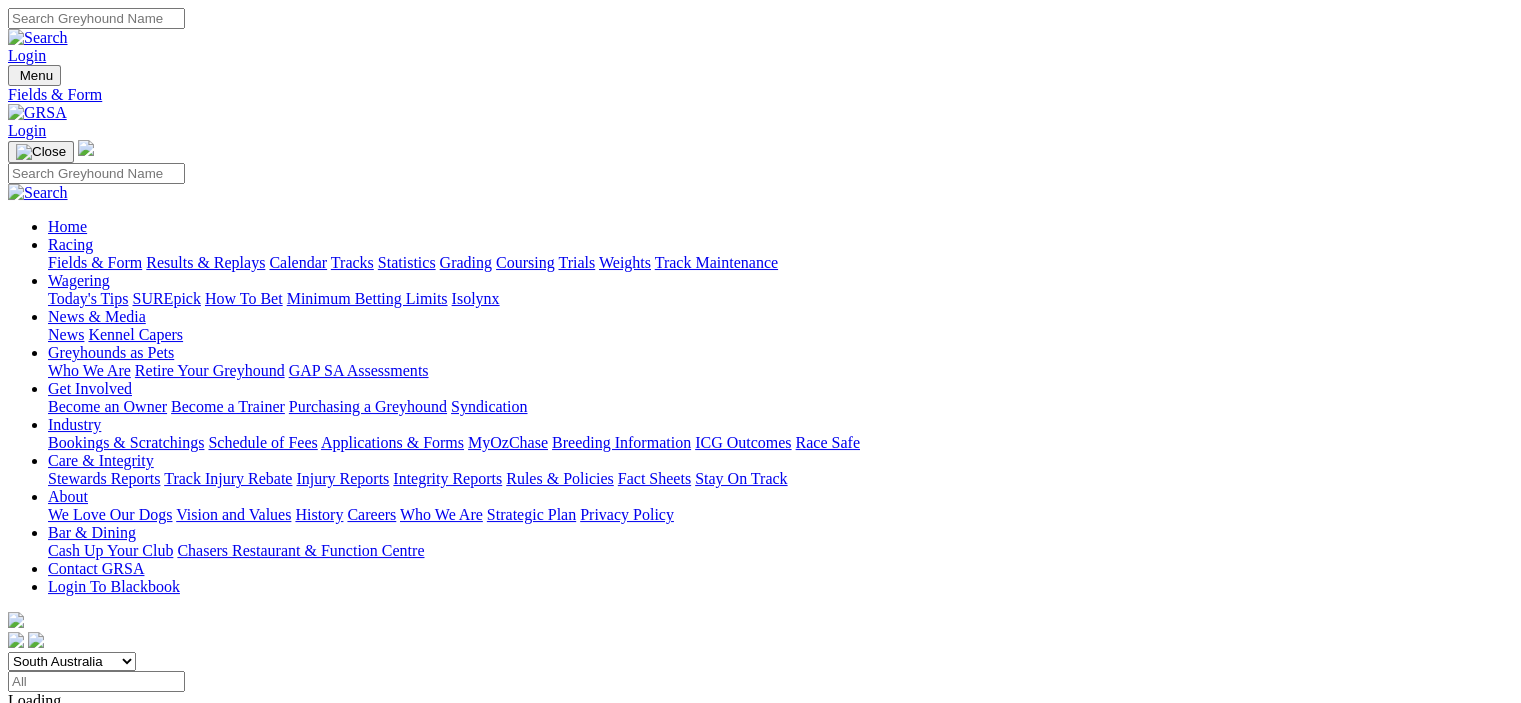 click on "South Australia
New South Wales
Northern Territory
Queensland
Tasmania
Victoria
Western Australia" at bounding box center [72, 661] 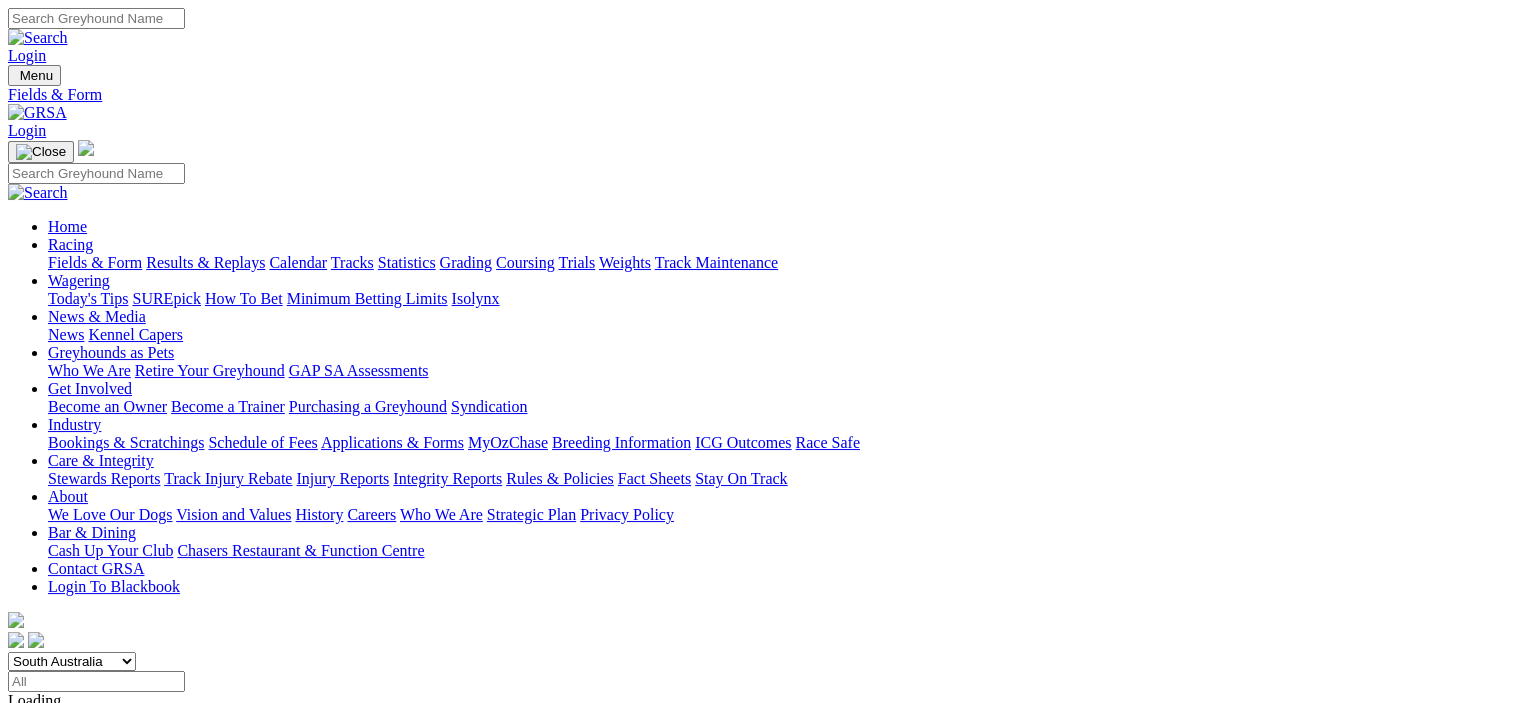select on "WA" 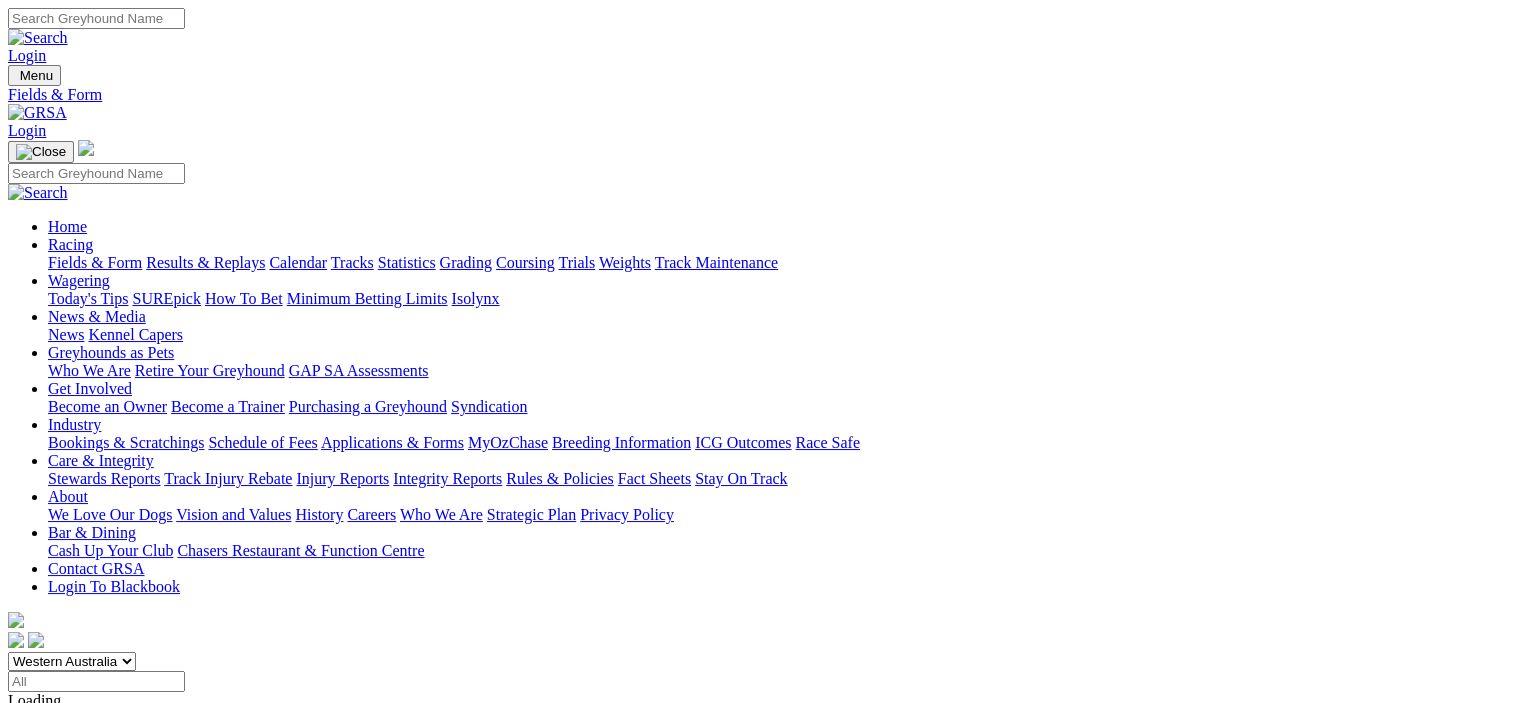 click on "South Australia
New South Wales
Northern Territory
Queensland
Tasmania
Victoria
Western Australia" at bounding box center [72, 661] 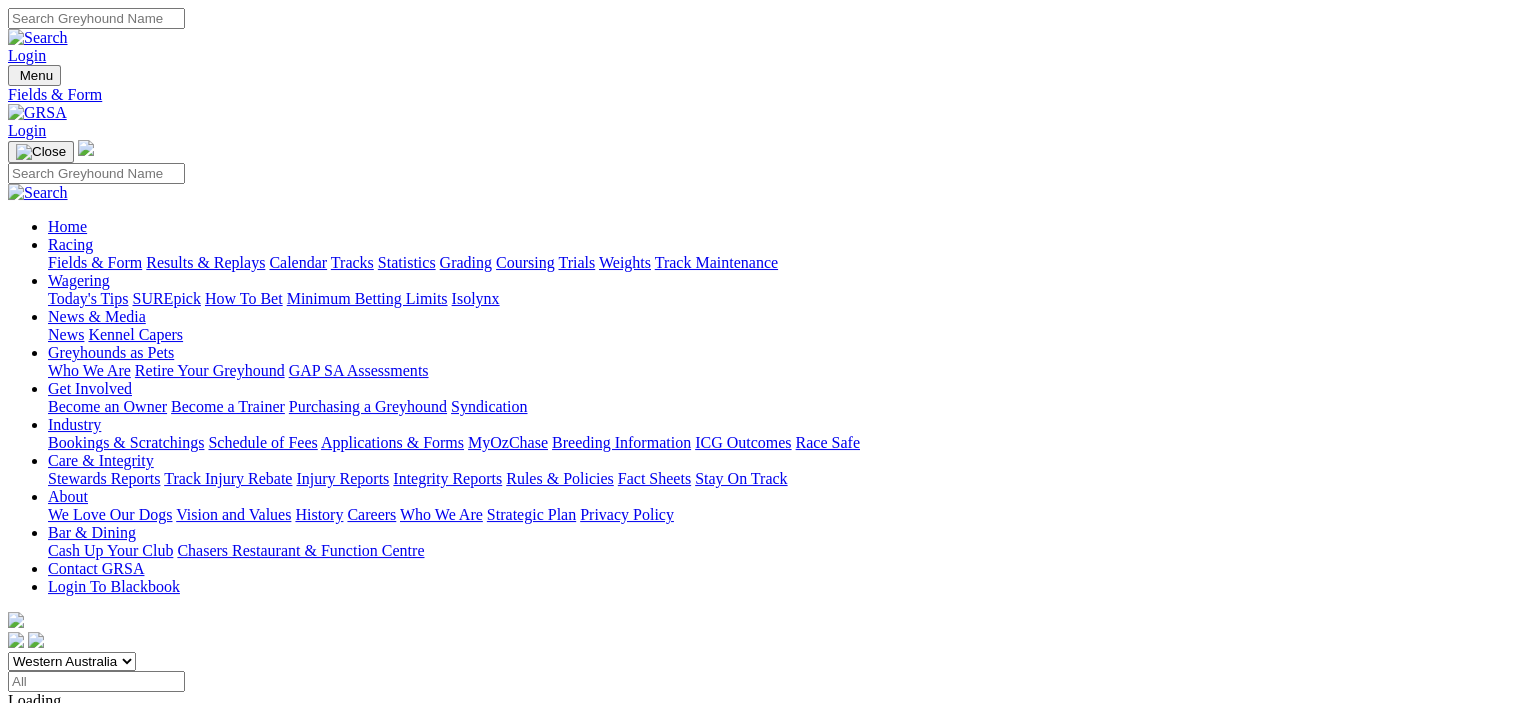 click on "F" at bounding box center (39, 754) 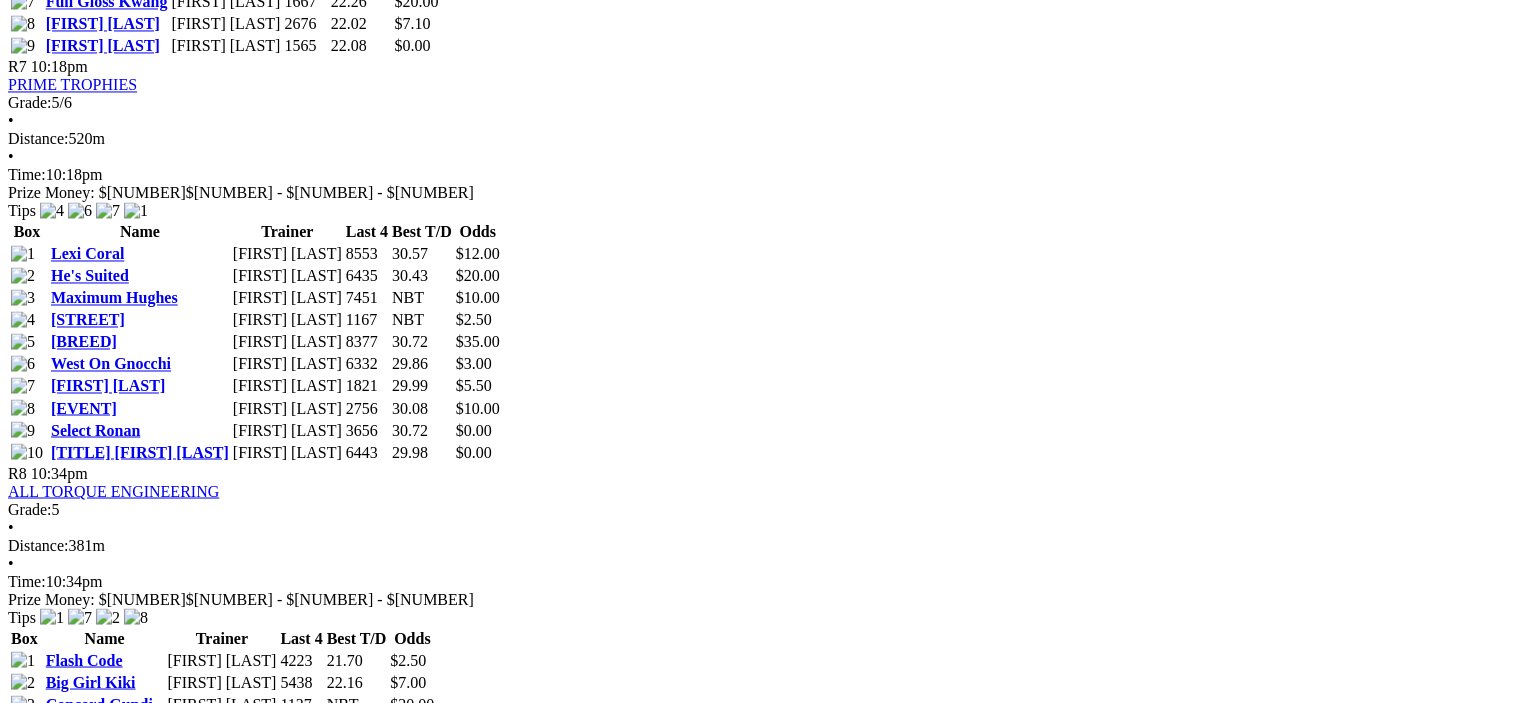scroll, scrollTop: 3500, scrollLeft: 0, axis: vertical 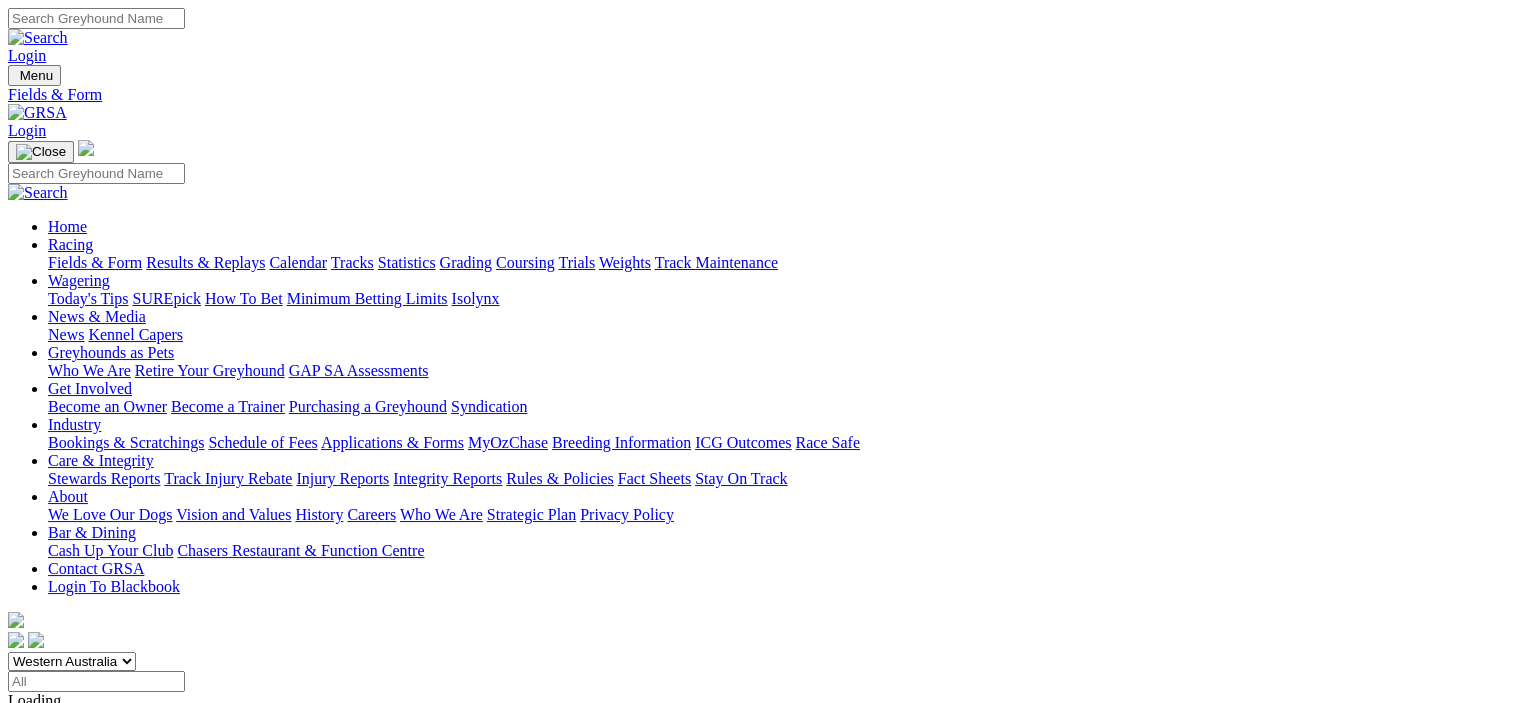 click on "F" at bounding box center (39, 808) 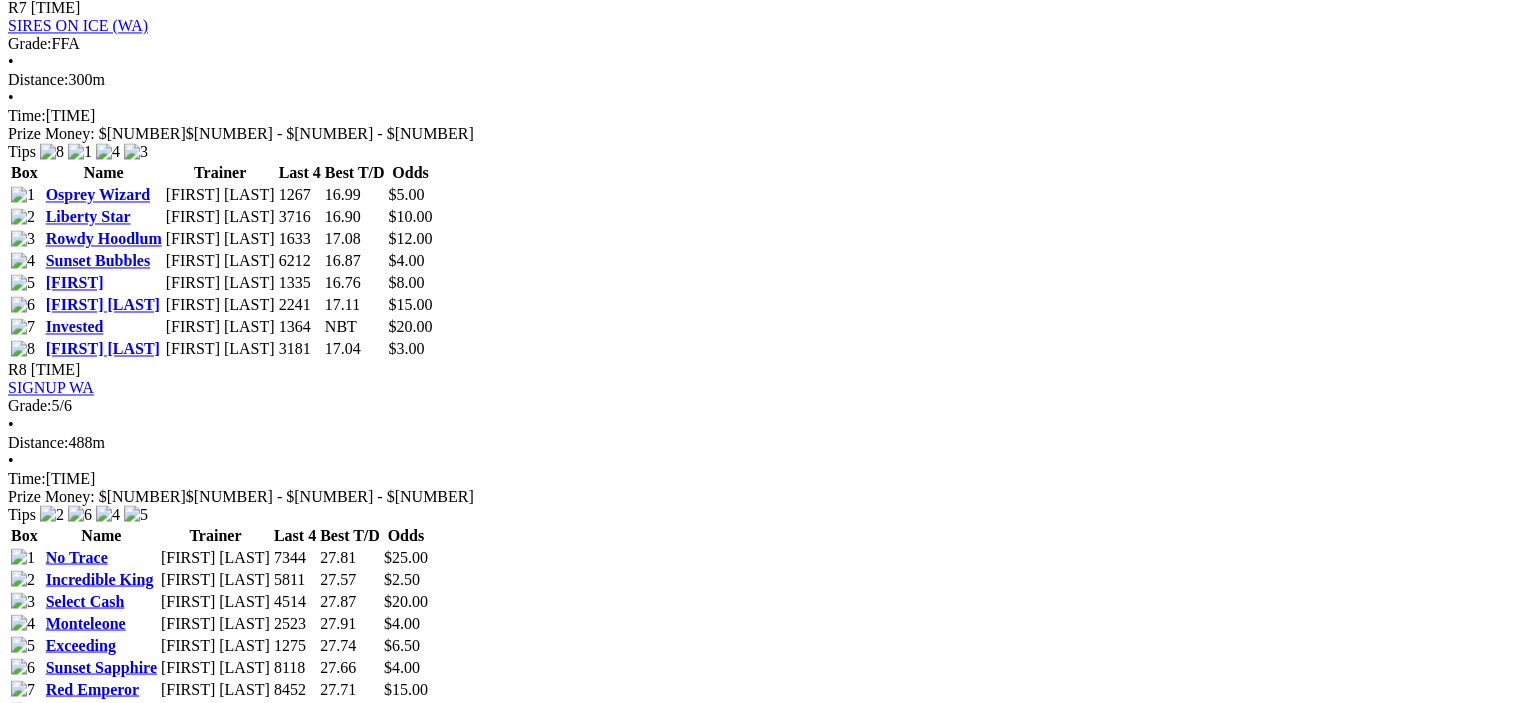 scroll, scrollTop: 3400, scrollLeft: 0, axis: vertical 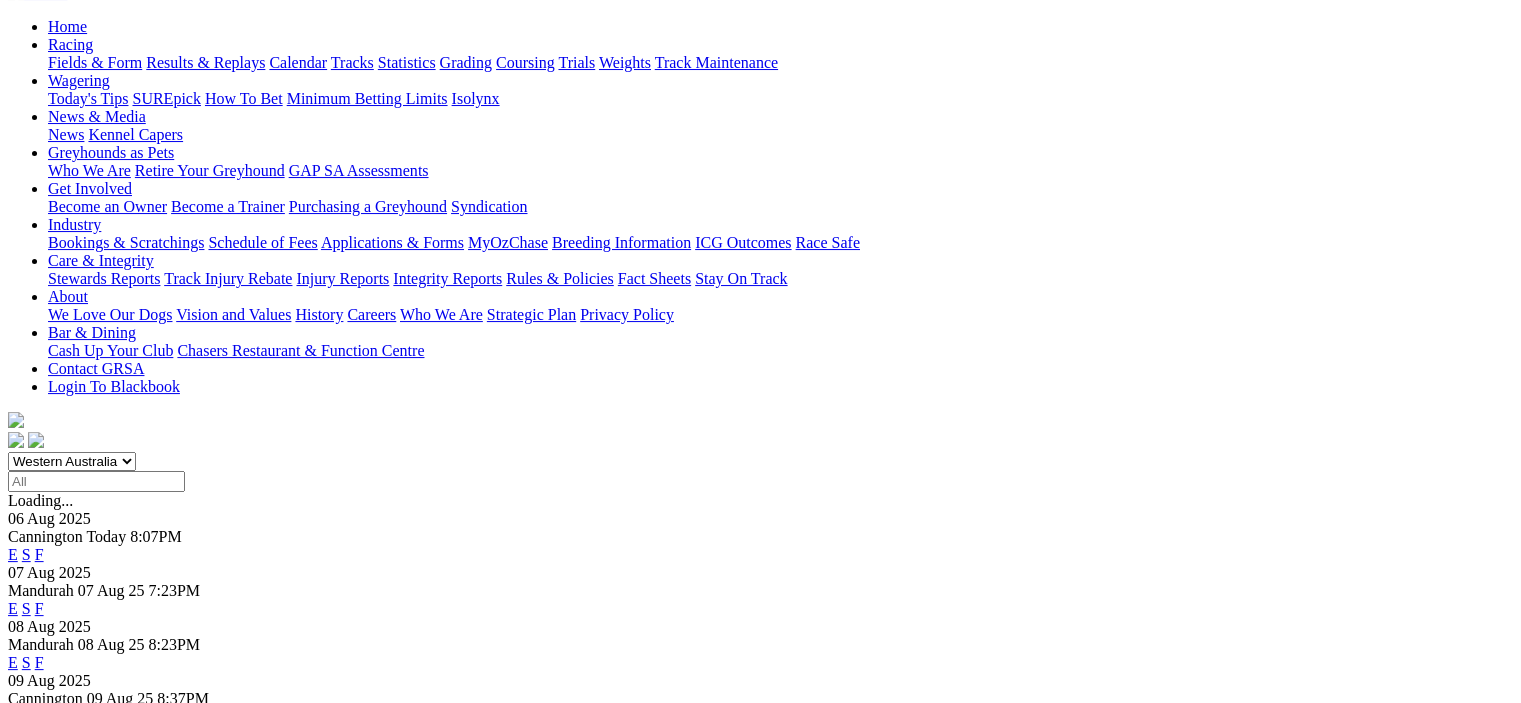 click on "F" at bounding box center (39, 716) 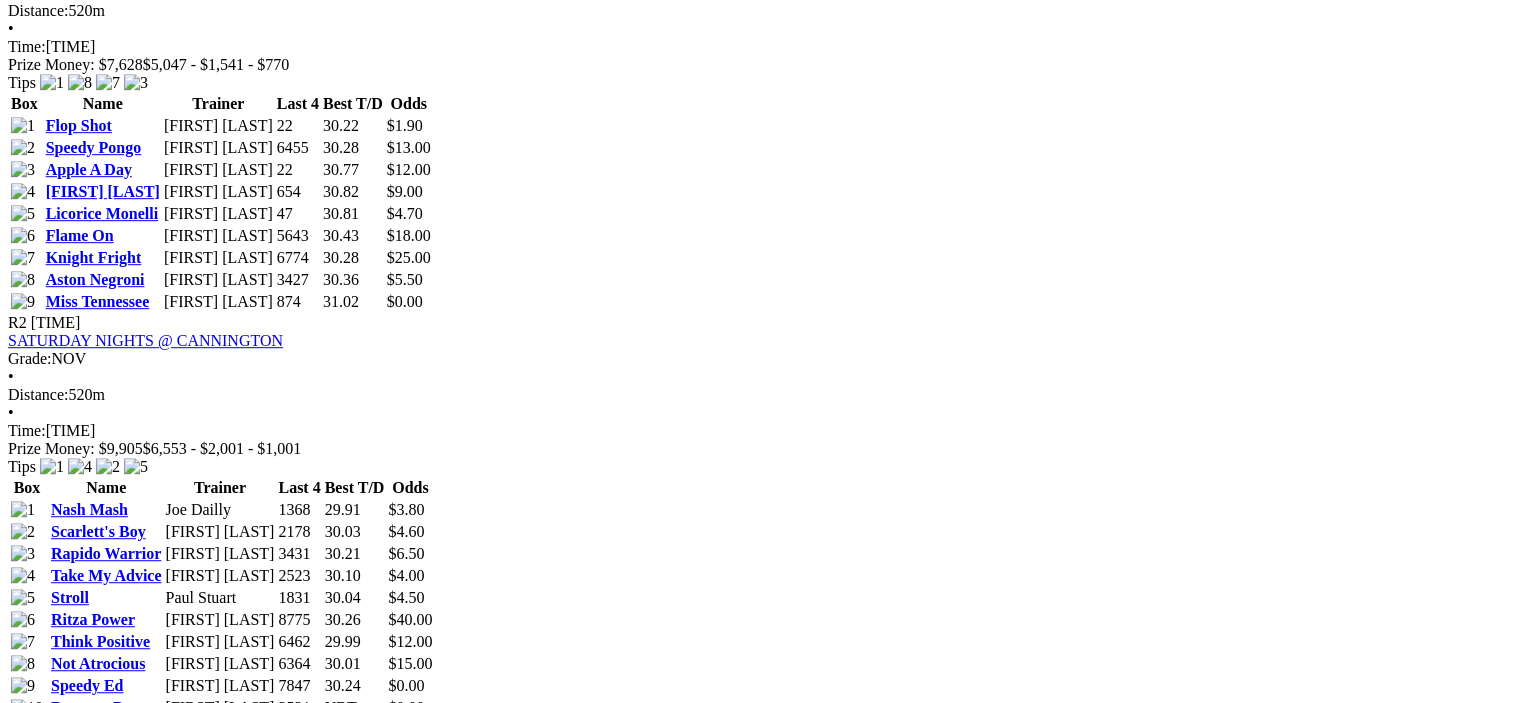 scroll, scrollTop: 1100, scrollLeft: 0, axis: vertical 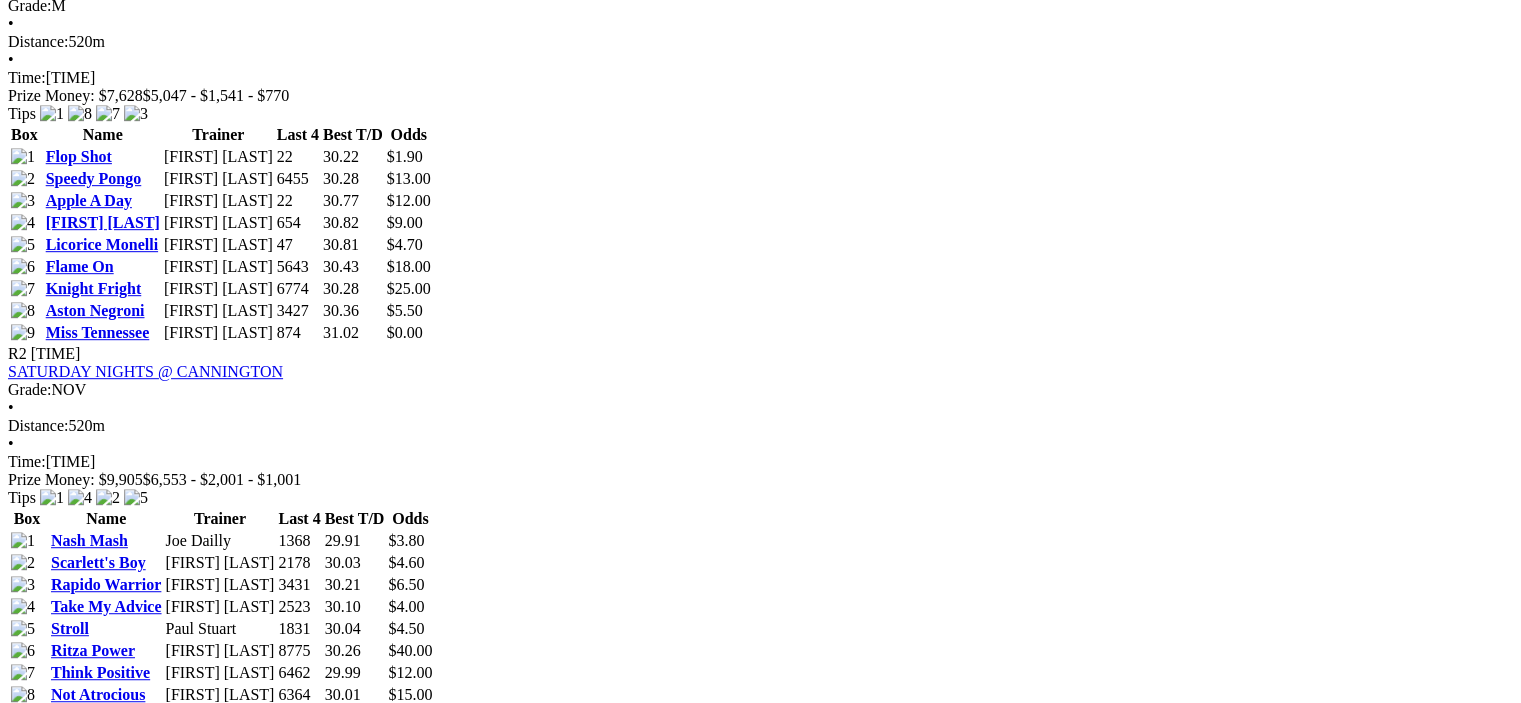 click on "Aston Nero" at bounding box center [154, 1418] 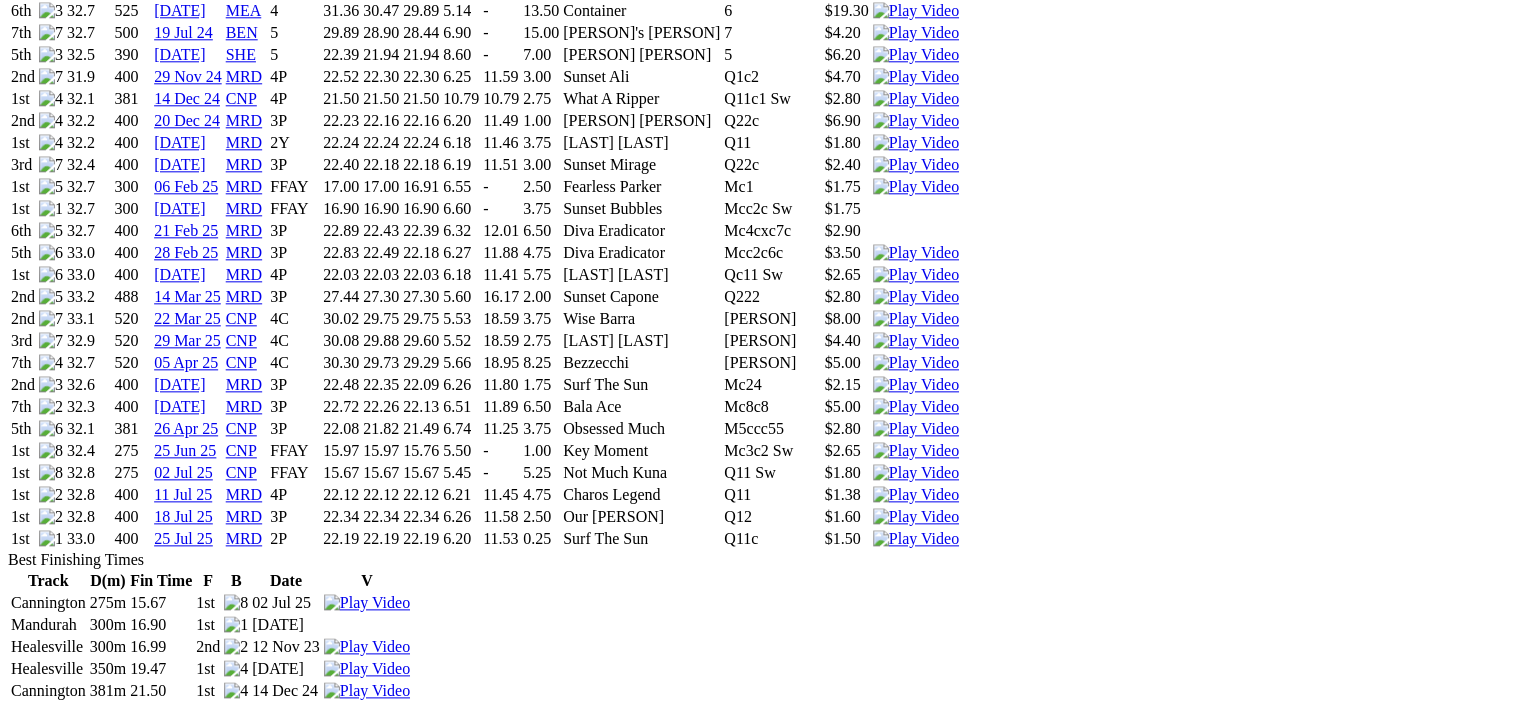 scroll, scrollTop: 2300, scrollLeft: 0, axis: vertical 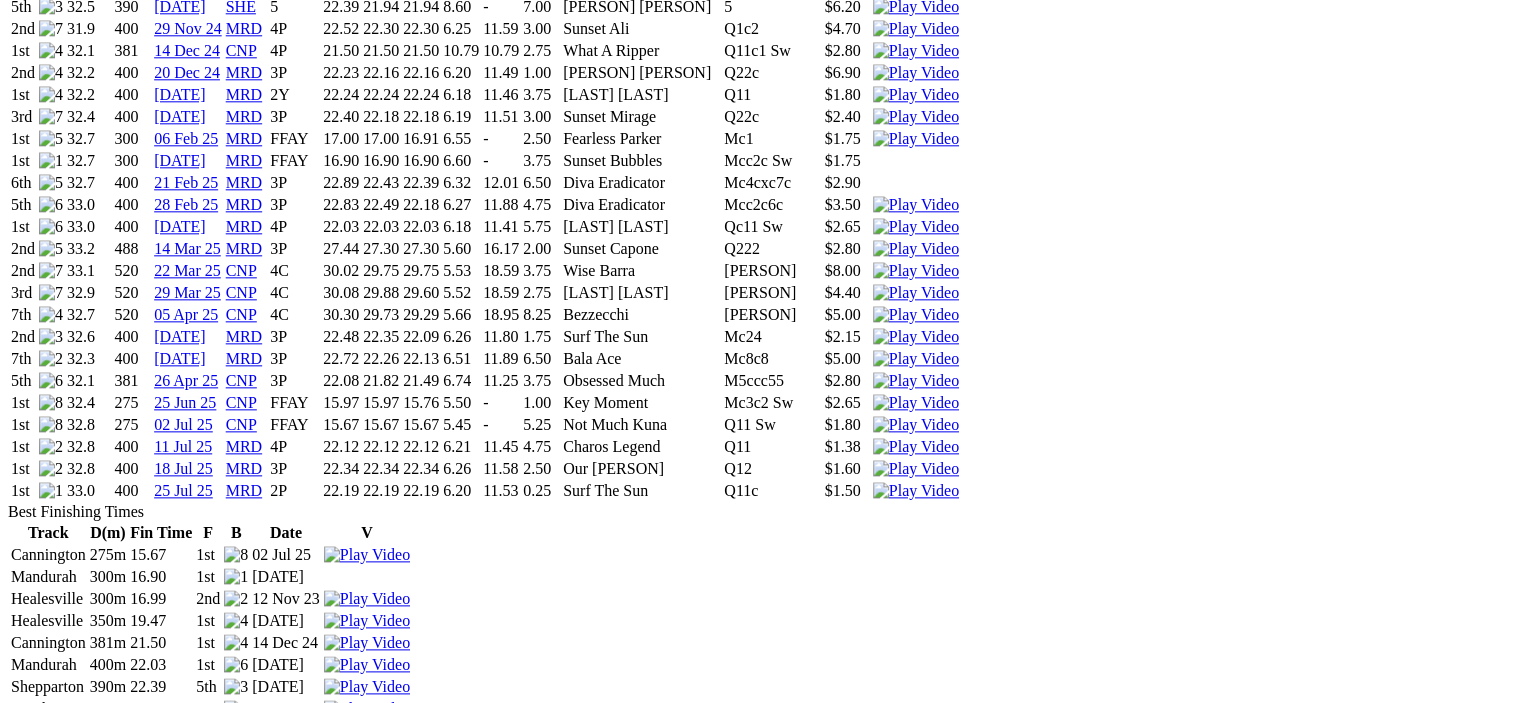 click at bounding box center (916, 491) 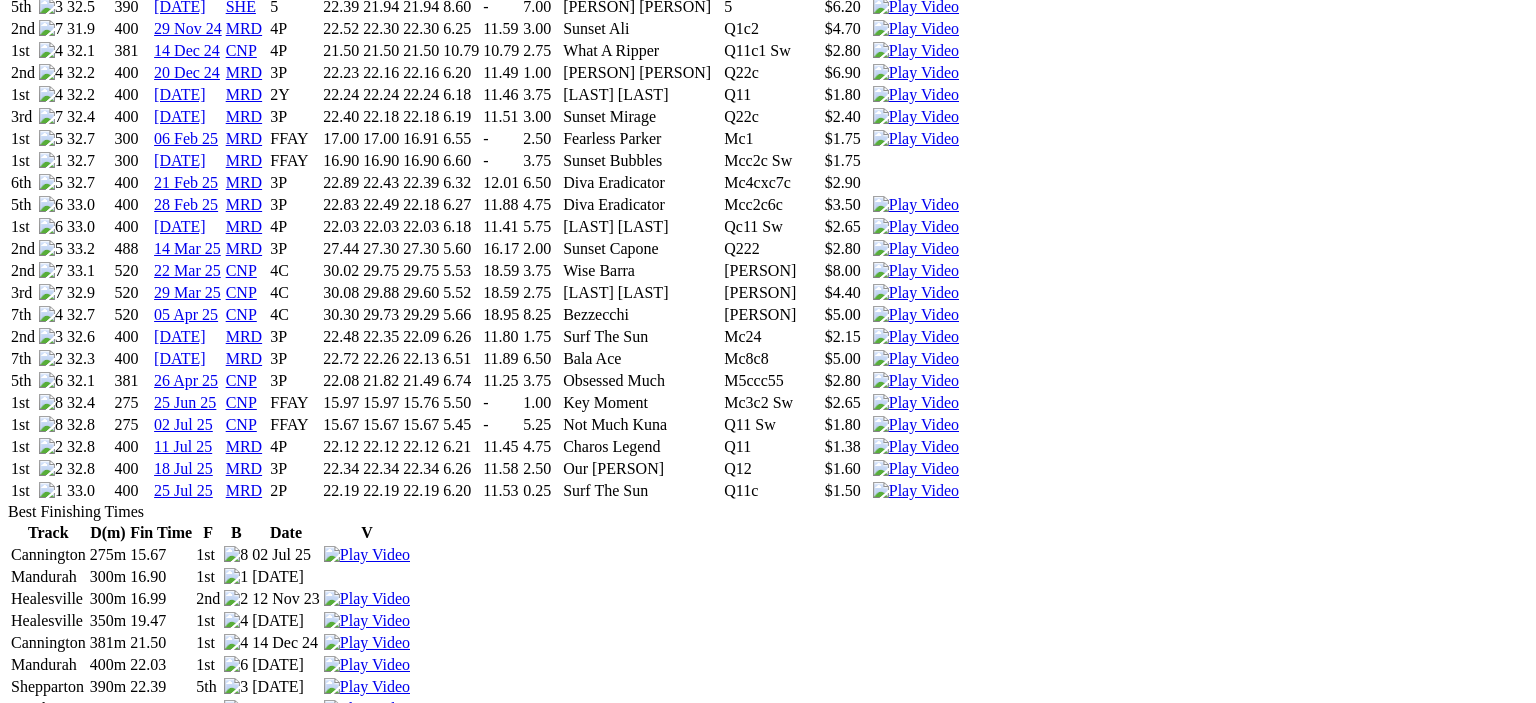 click at bounding box center (16, 4304) 